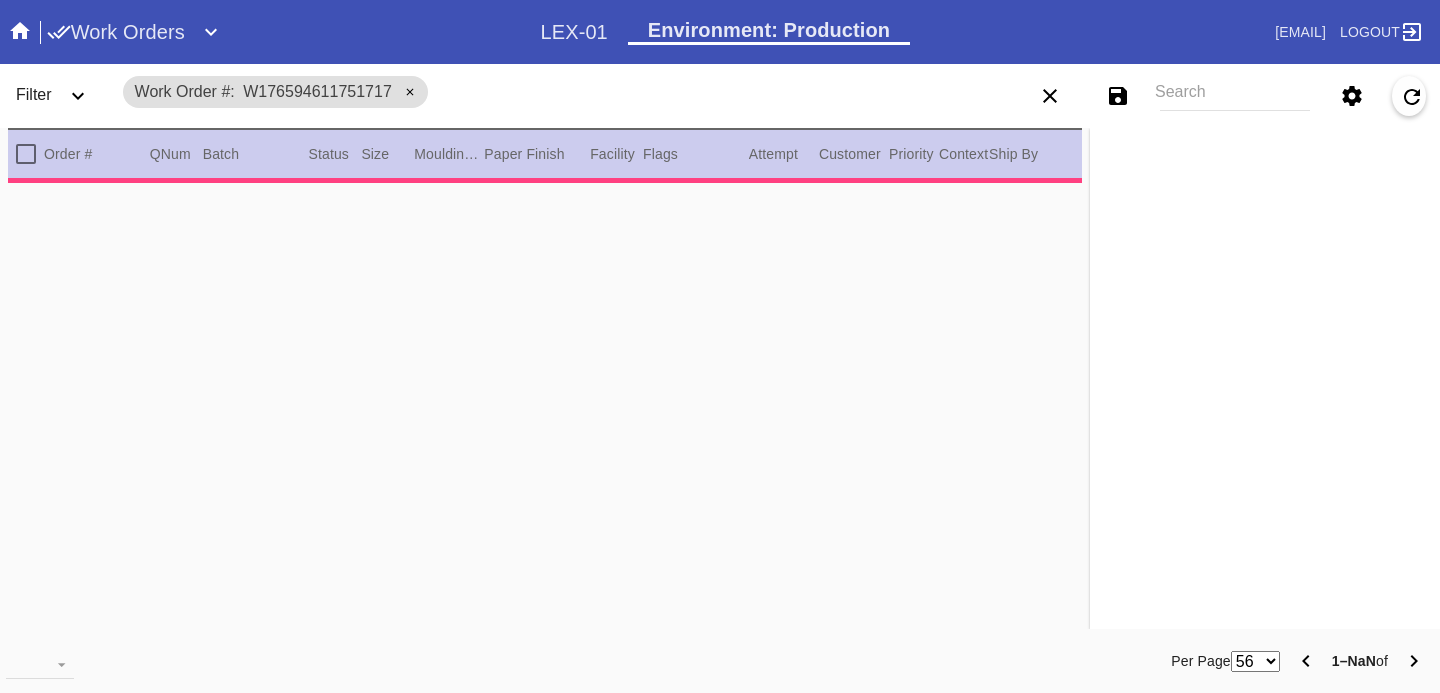 scroll, scrollTop: 0, scrollLeft: 0, axis: both 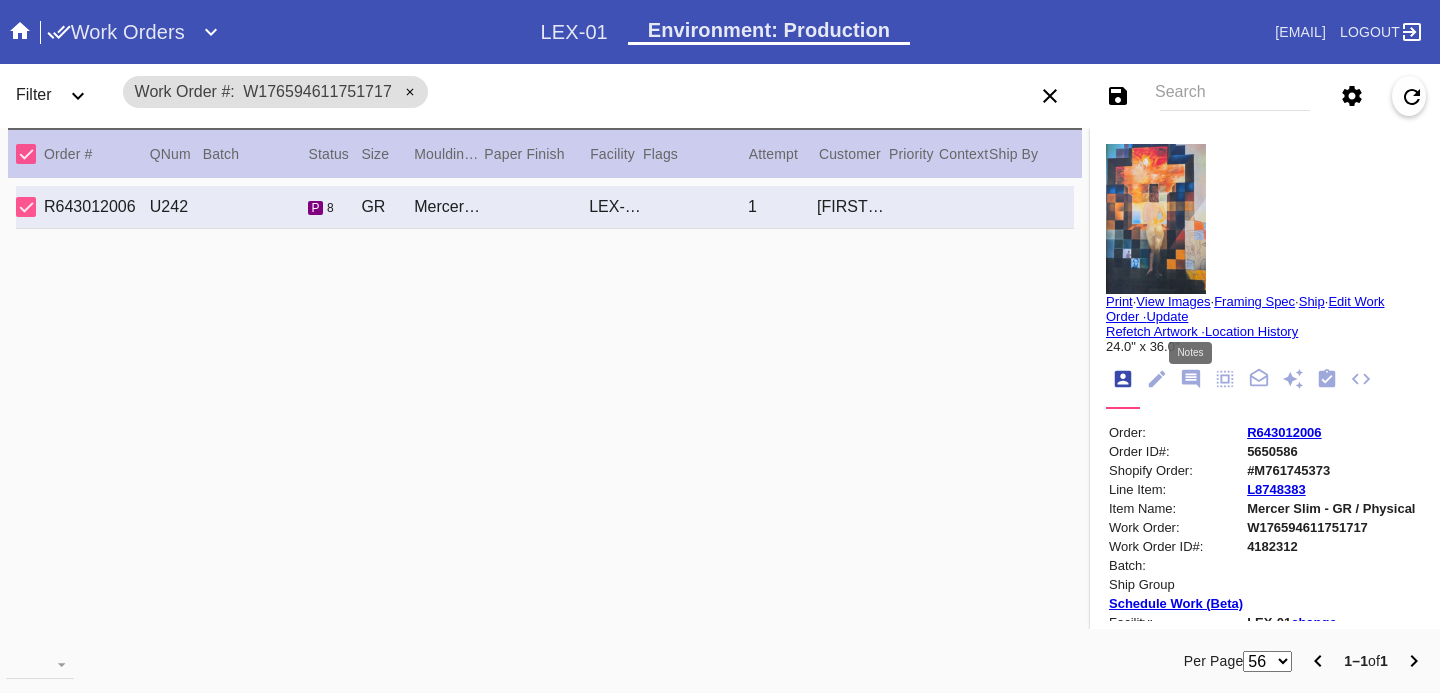 click 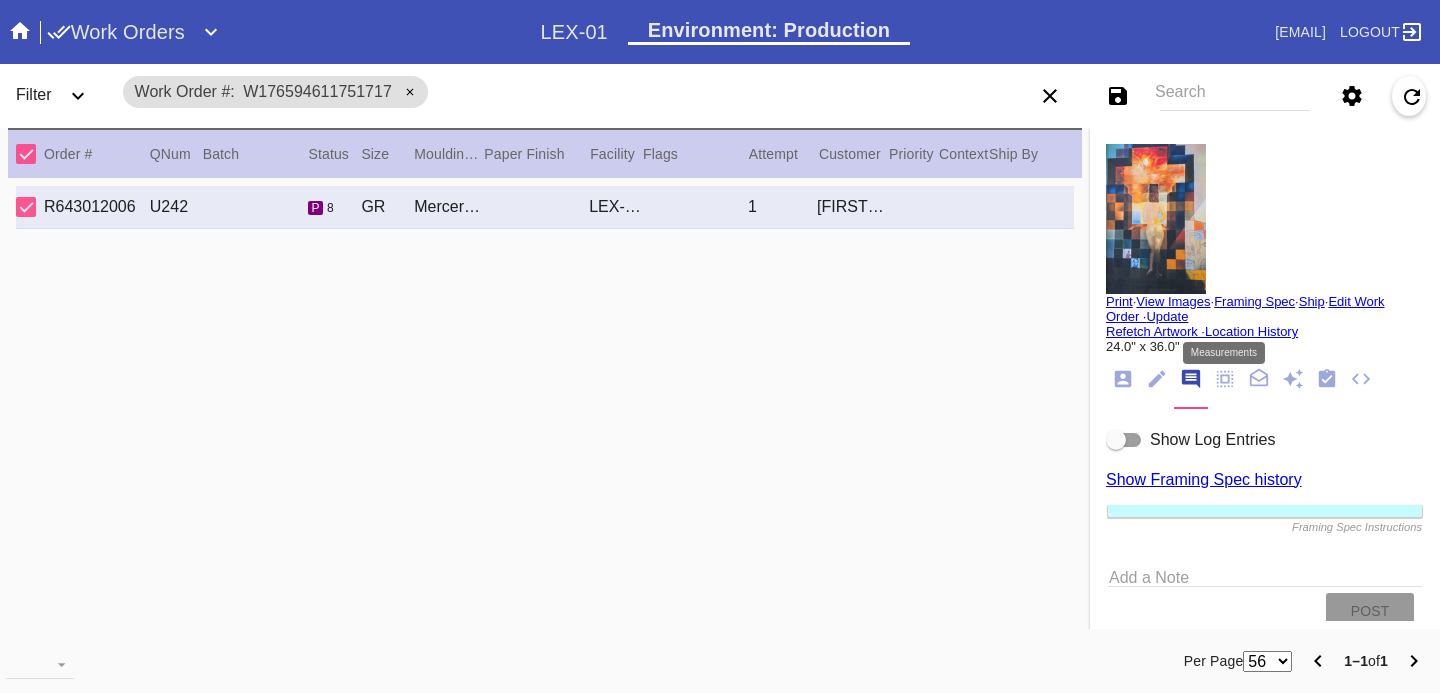 click 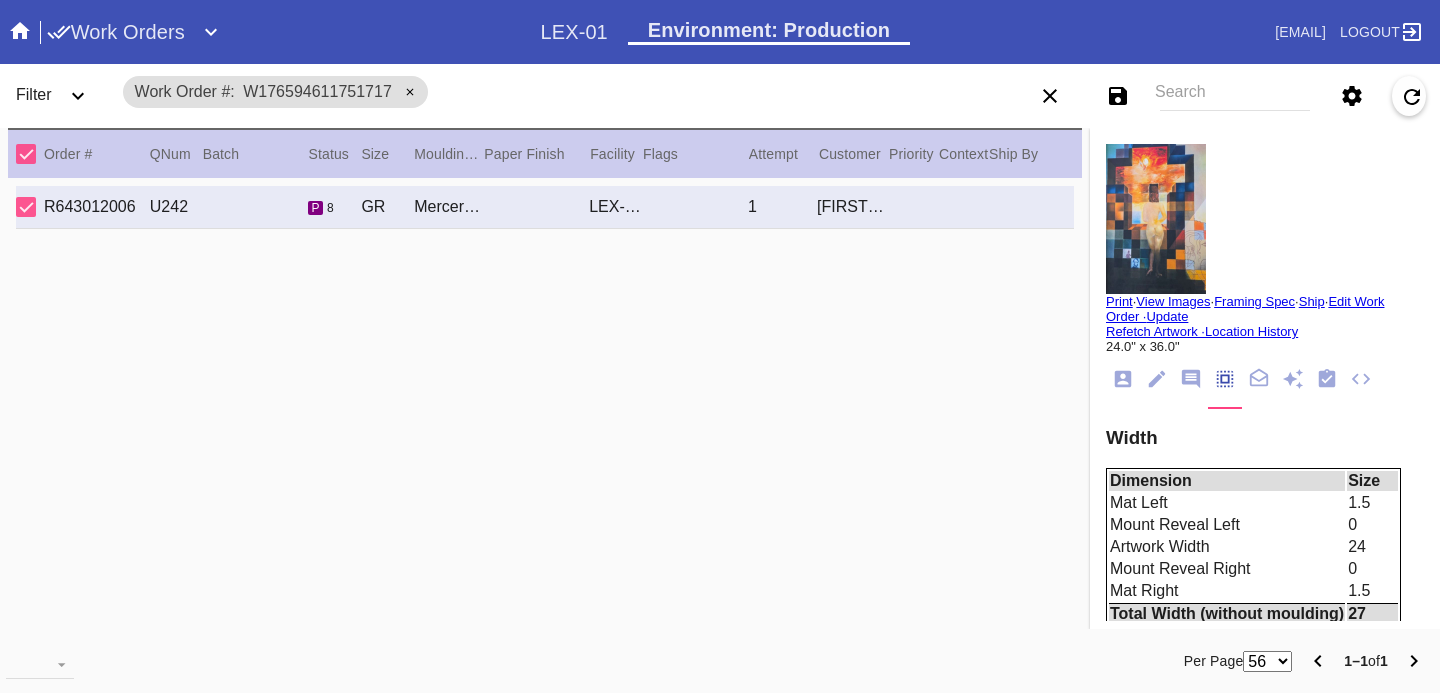 scroll, scrollTop: 881, scrollLeft: 0, axis: vertical 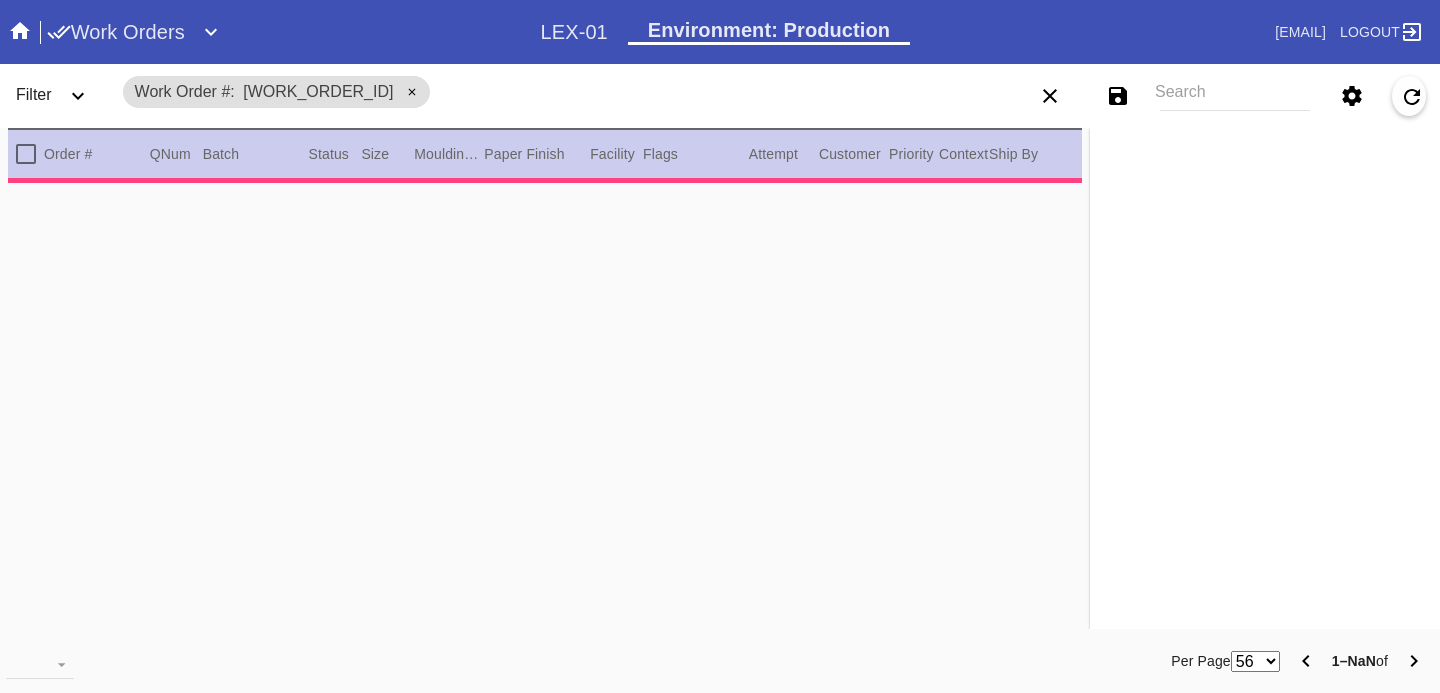 type on "2.5" 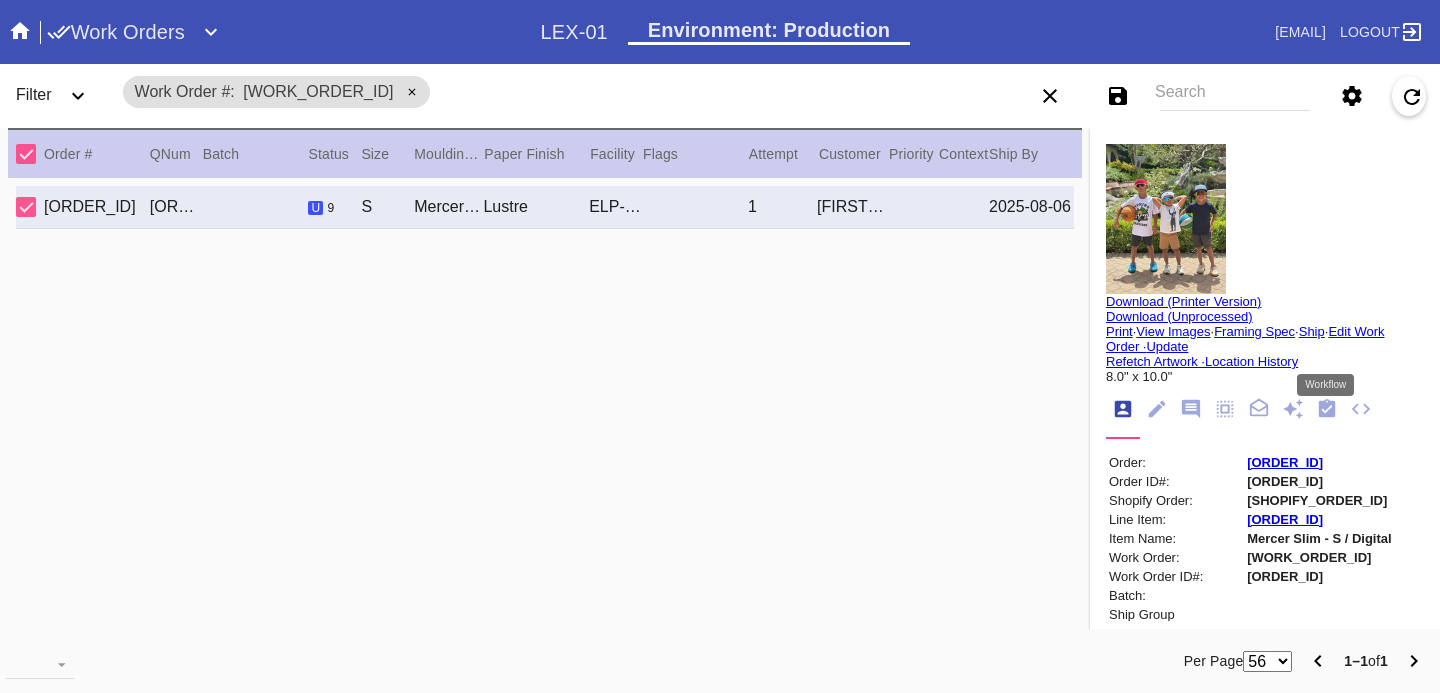 click 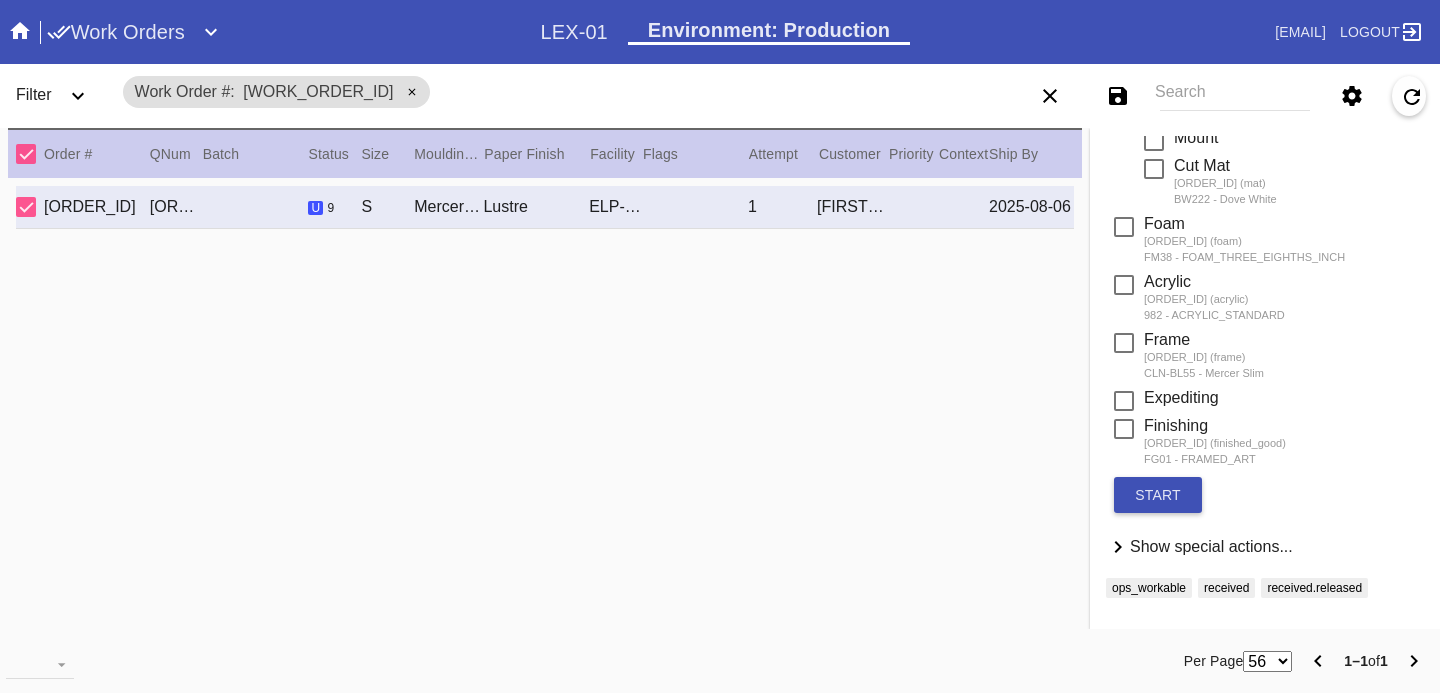 scroll, scrollTop: 491, scrollLeft: 0, axis: vertical 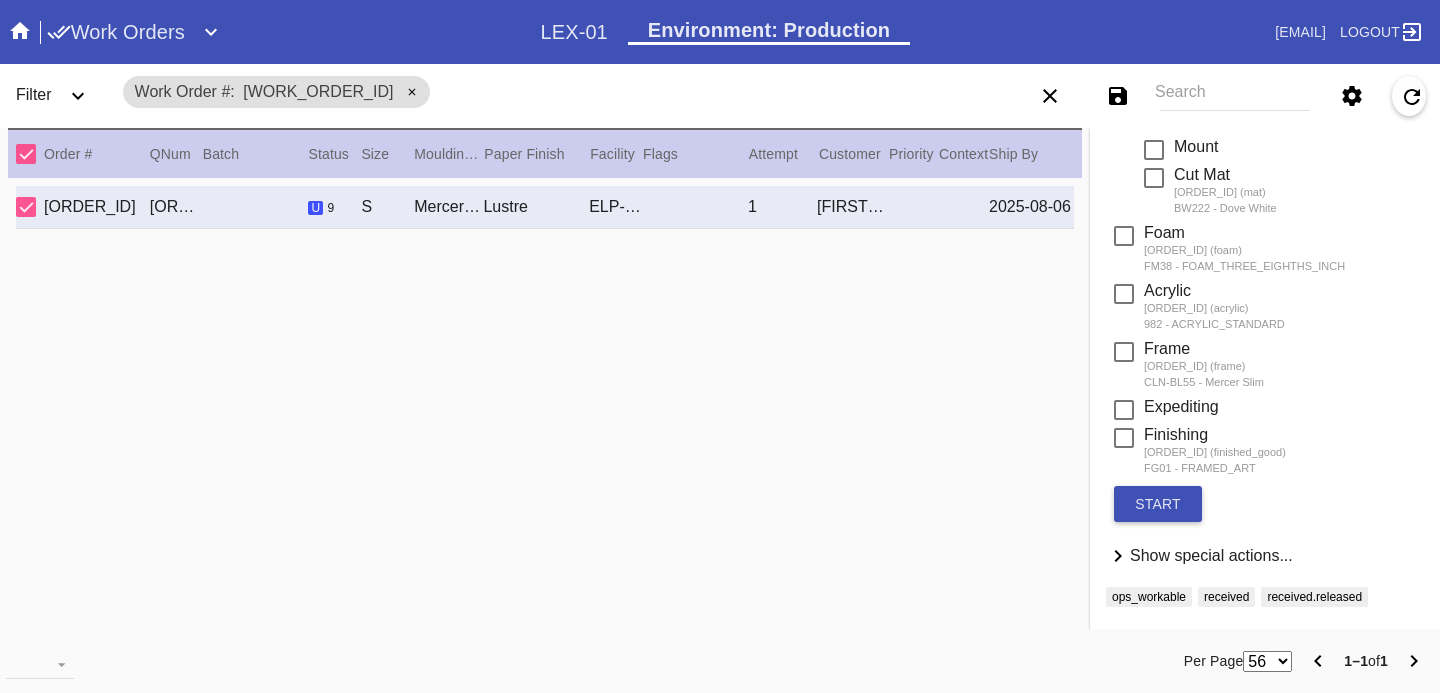 click on "Show special actions..." at bounding box center [1211, 555] 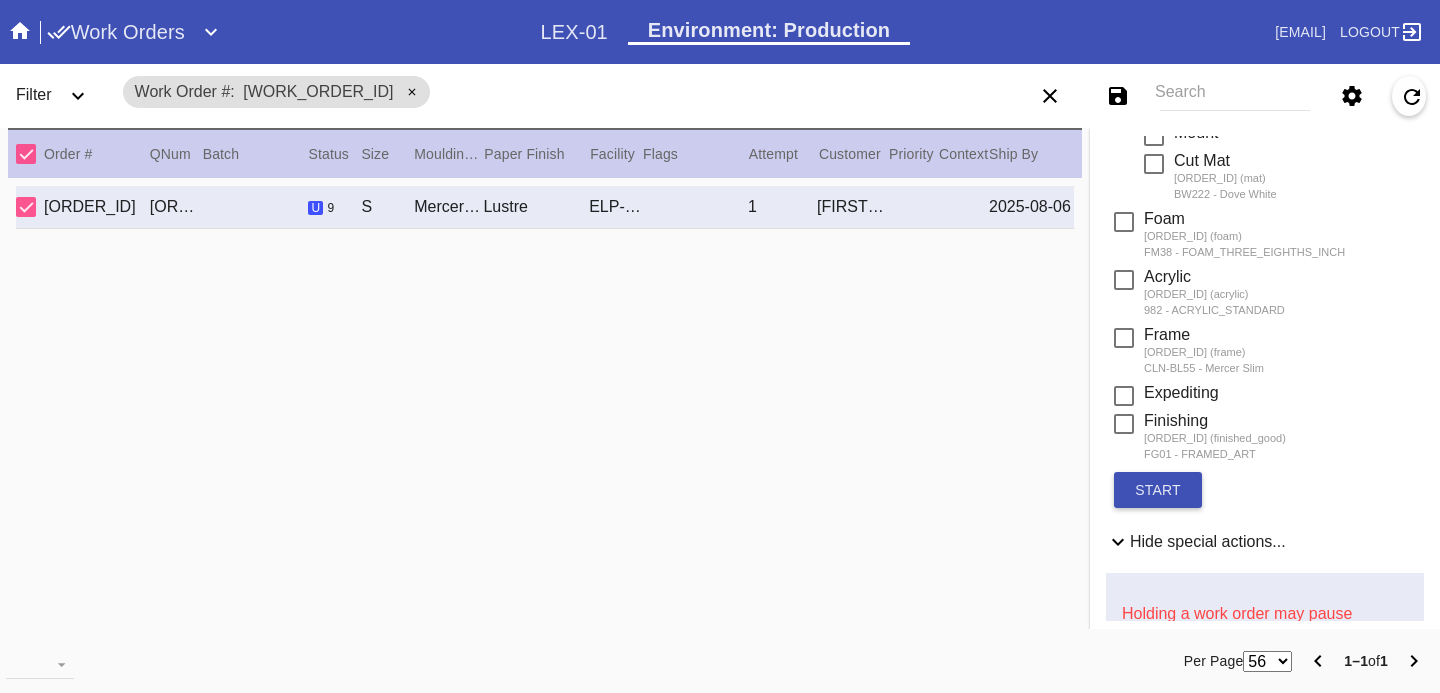 scroll, scrollTop: 1005, scrollLeft: 0, axis: vertical 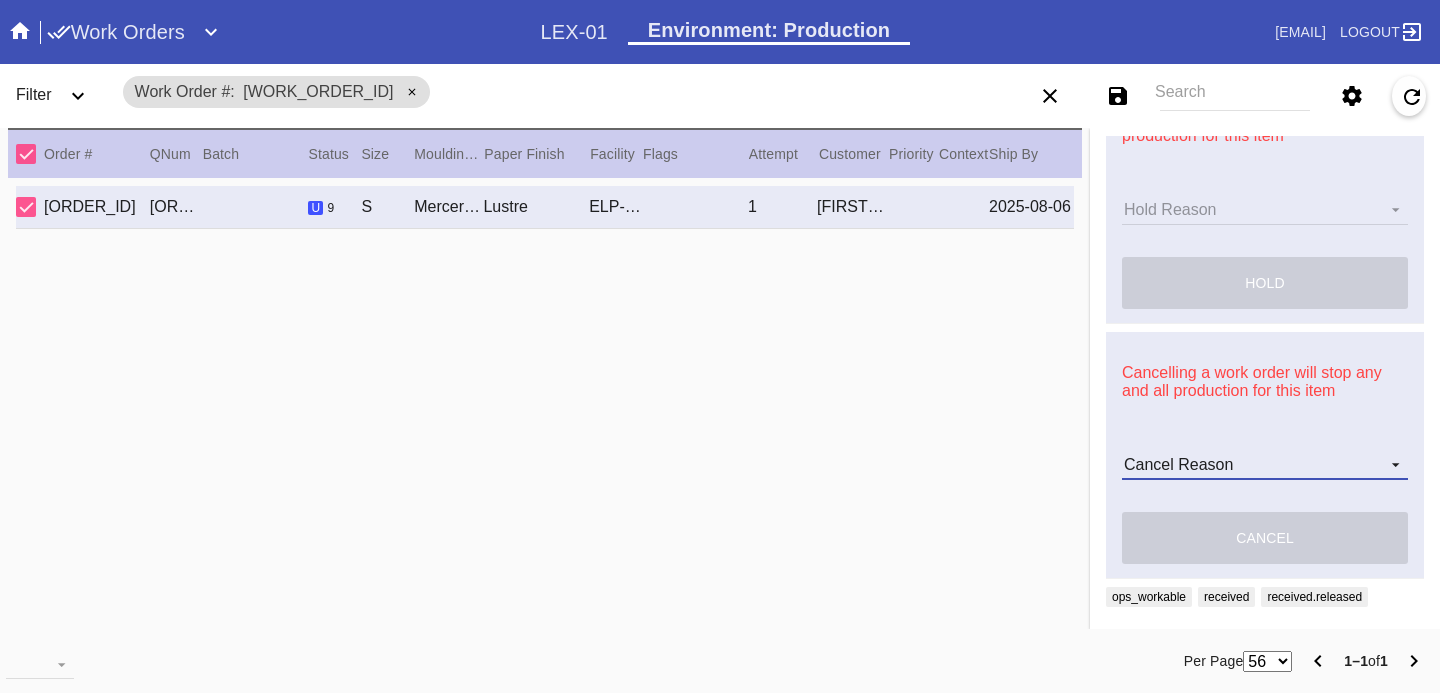 click on "Cancel Reason Customer mid-stream change: Accent mat addition Customer mid-stream change: Add frame stand Customer mid-stream change: Conveyance type change Customer mid-stream change: Designer's choice change Customer mid-stream change: Image change Customer mid-stream change: Mat width change Customer mid-stream change: Mounting type change Customer mid-stream change: Overnight shipping speed Customer mid-stream change: Personalized mat change Customer mid-stream change: Size change Framebridge Cancel: Frame kit not offered Framebridge Cancel: Material too delicate Framebridge Cancel: Material too heavy Framebridge Cancel: Mounting type not offered Framebridge Cancel: Not necessary Framebridge Cancel: Oversize piece Framebridge Cancel: Piece too thick (shadowbox) Framebridge Cancel: Print quality Framebridge Cancel: Turn buttons not offered Other: Customer changed mind Other: Lost/Damaged art - no replacement available Other: Lost/Damaged art - no replacement desired" at bounding box center [1265, 465] 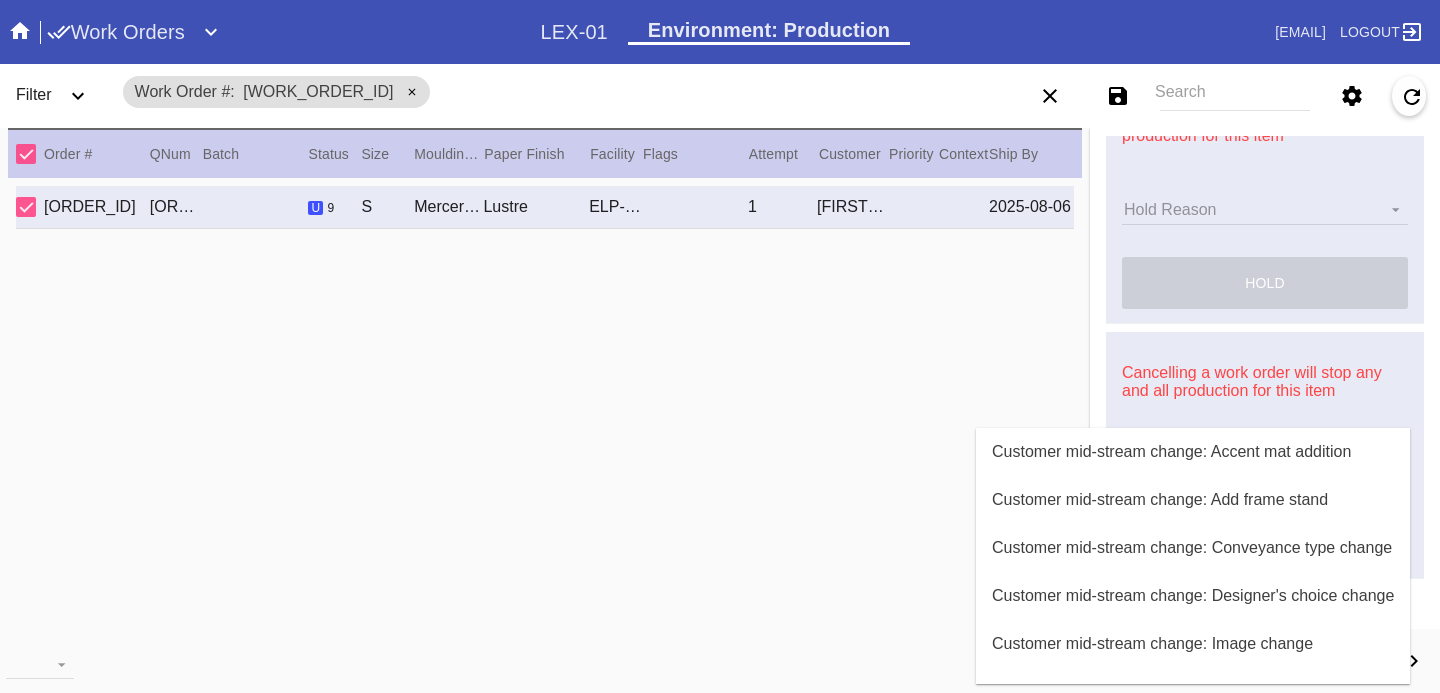 scroll, scrollTop: 800, scrollLeft: 0, axis: vertical 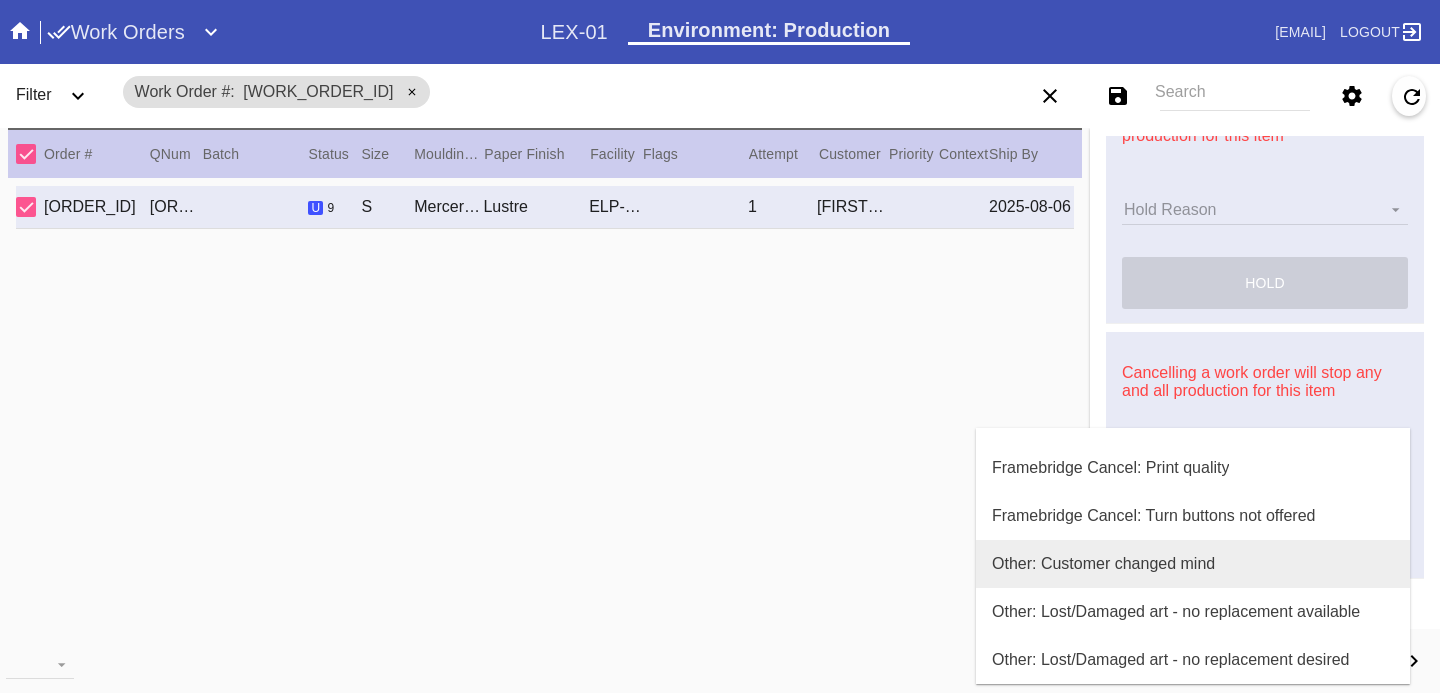 click on "Other: Customer changed mind" at bounding box center [1193, 564] 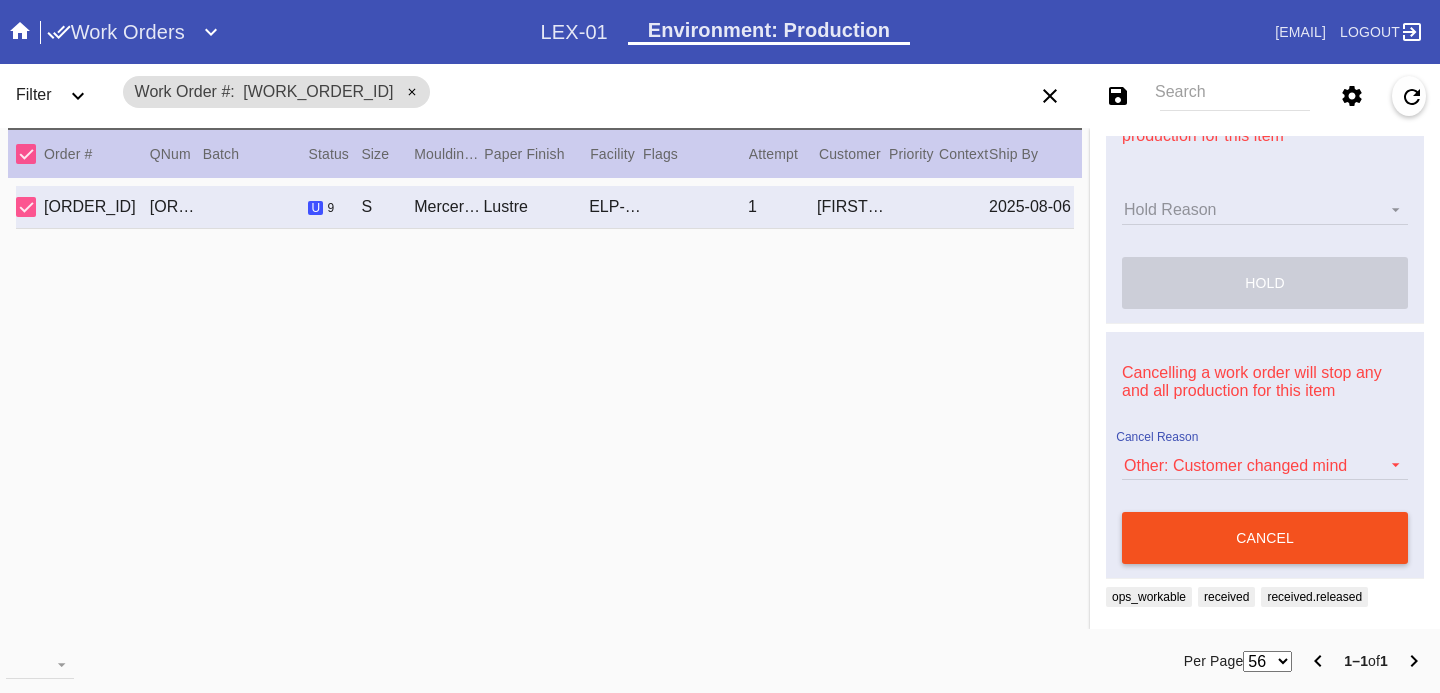 click on "cancel" at bounding box center (1265, 538) 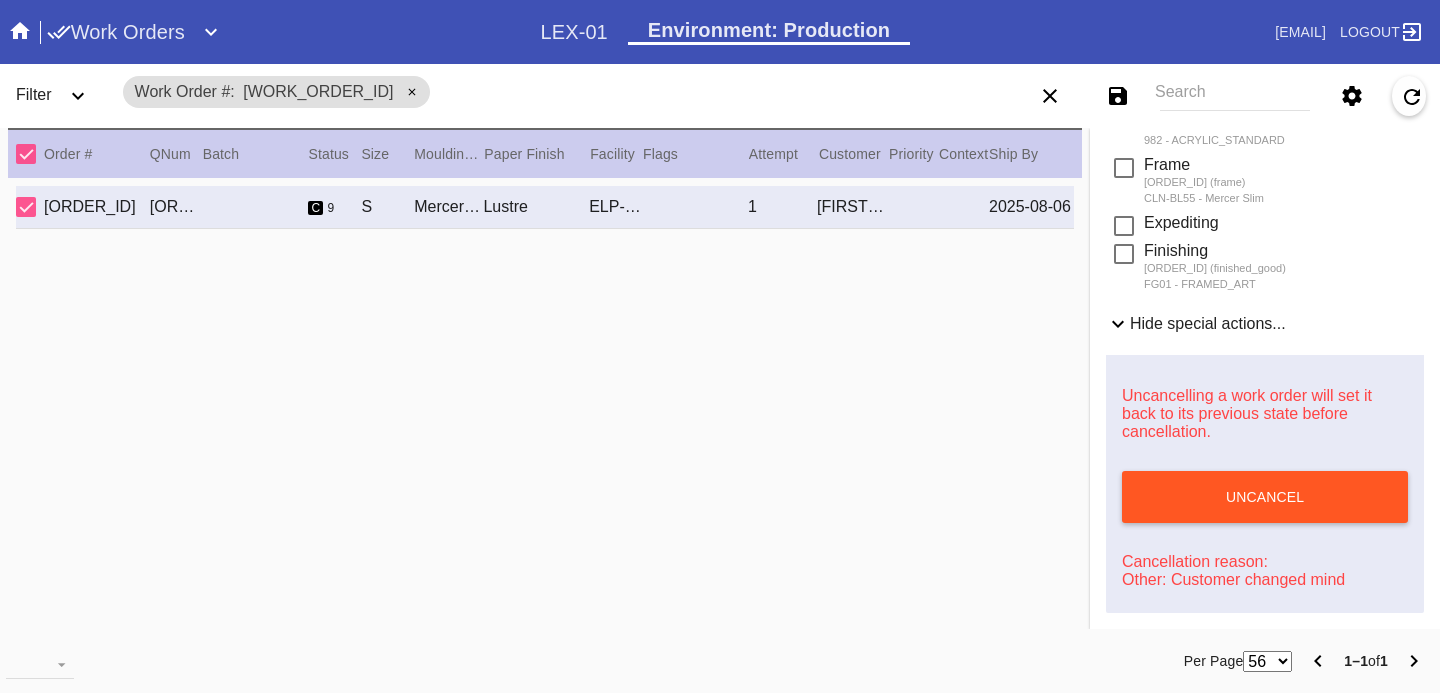 scroll, scrollTop: 663, scrollLeft: 0, axis: vertical 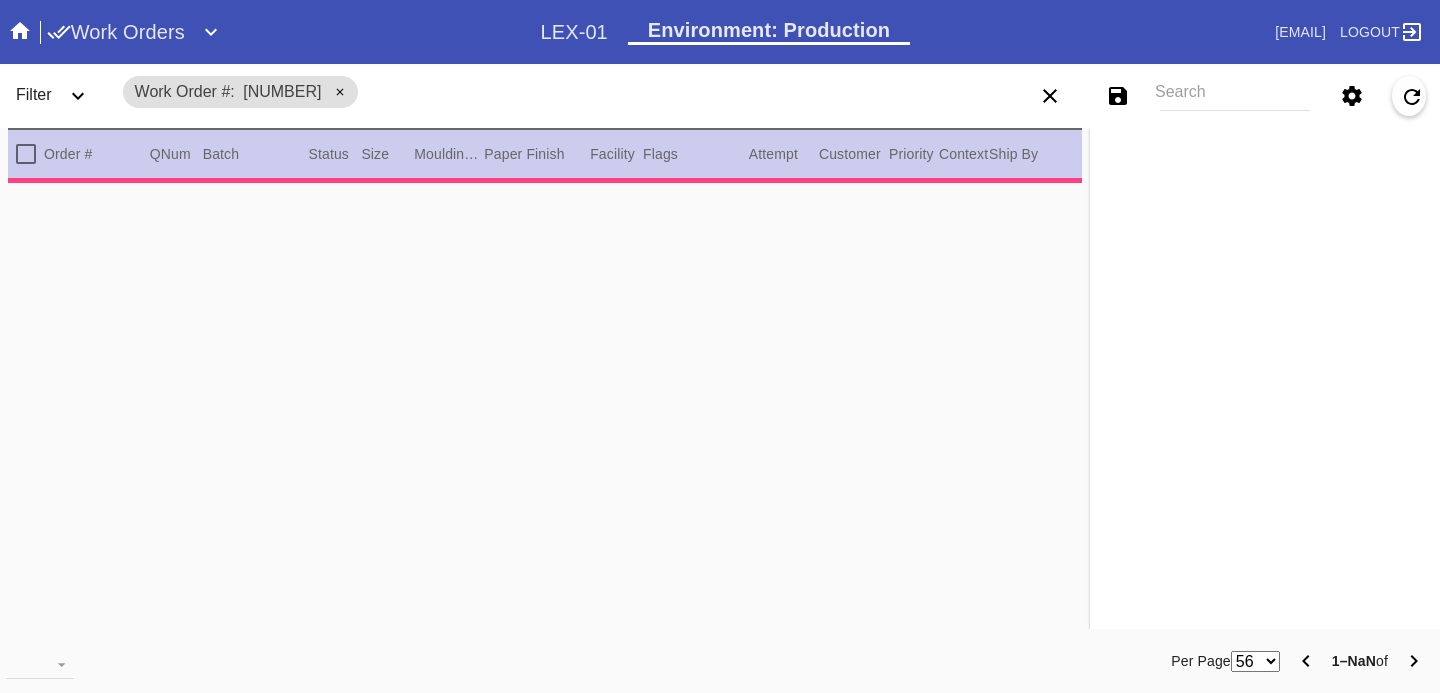 type on "3.0" 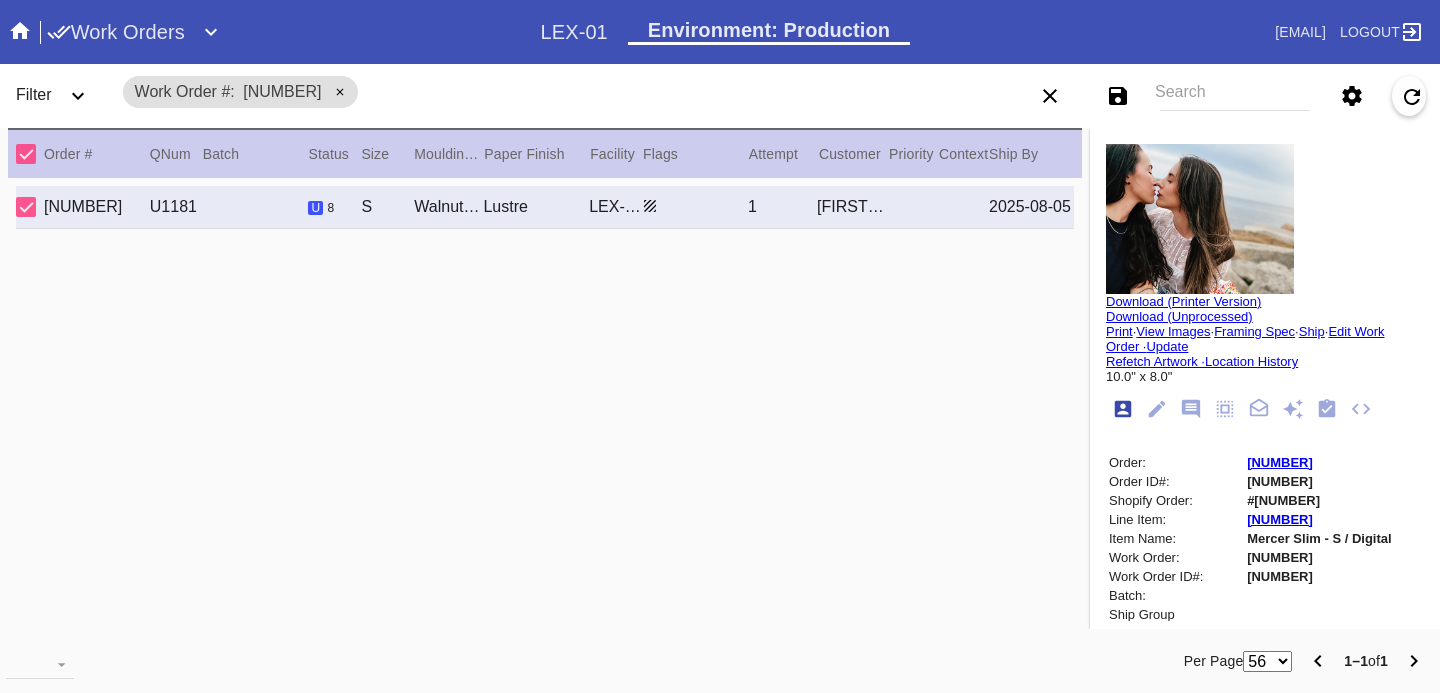 type on "If you’re a duck," 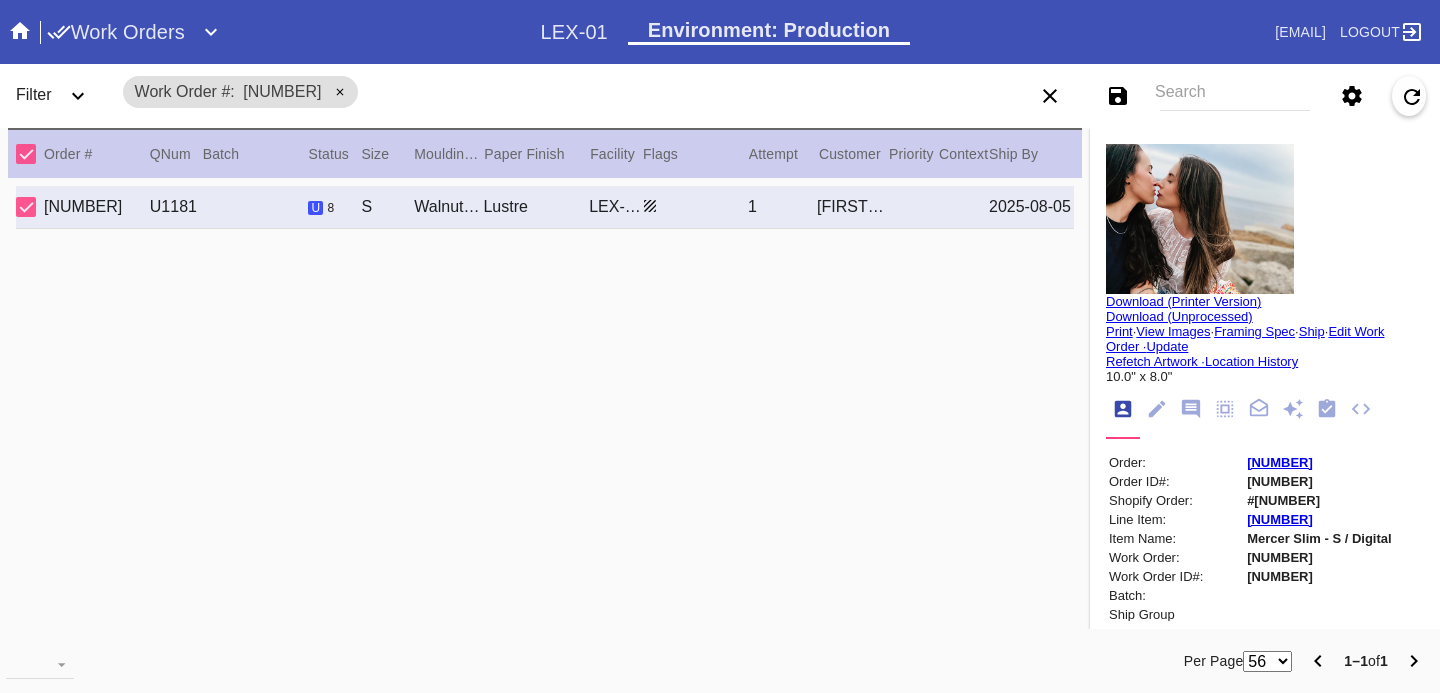 click 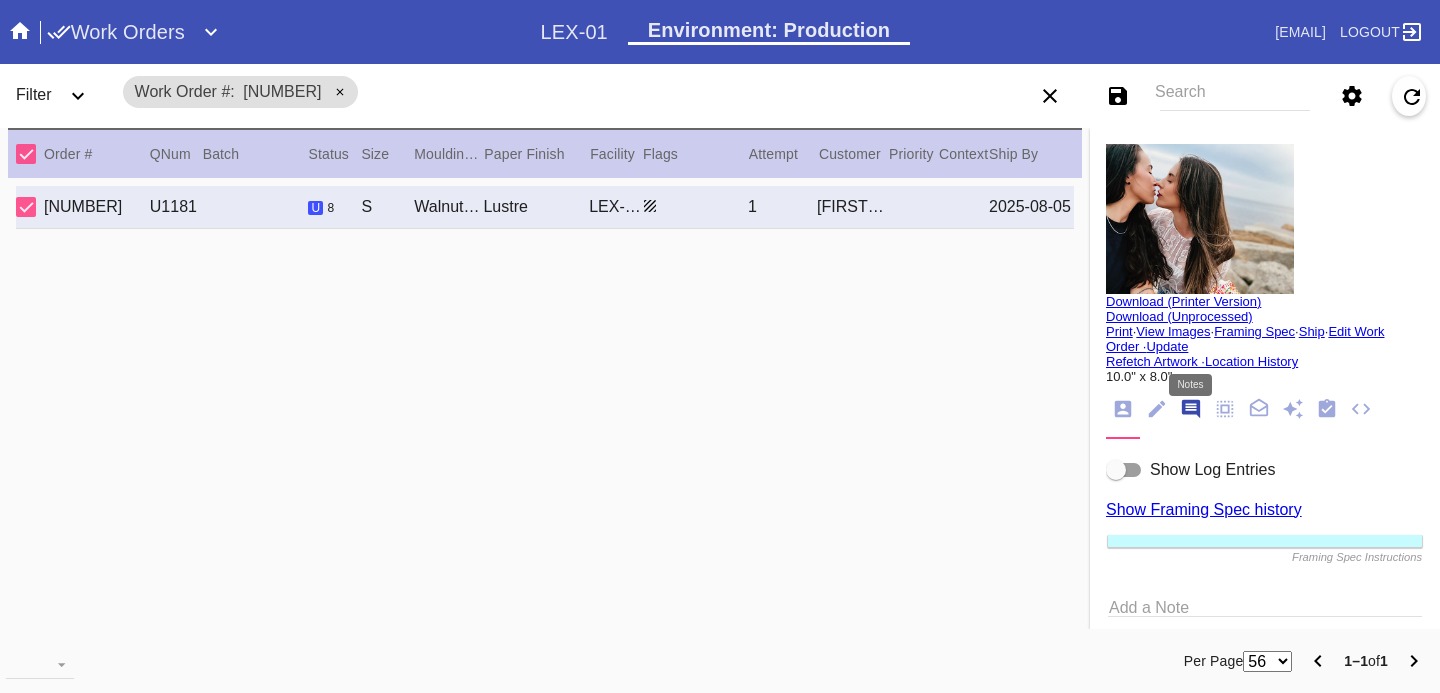 scroll, scrollTop: 123, scrollLeft: 0, axis: vertical 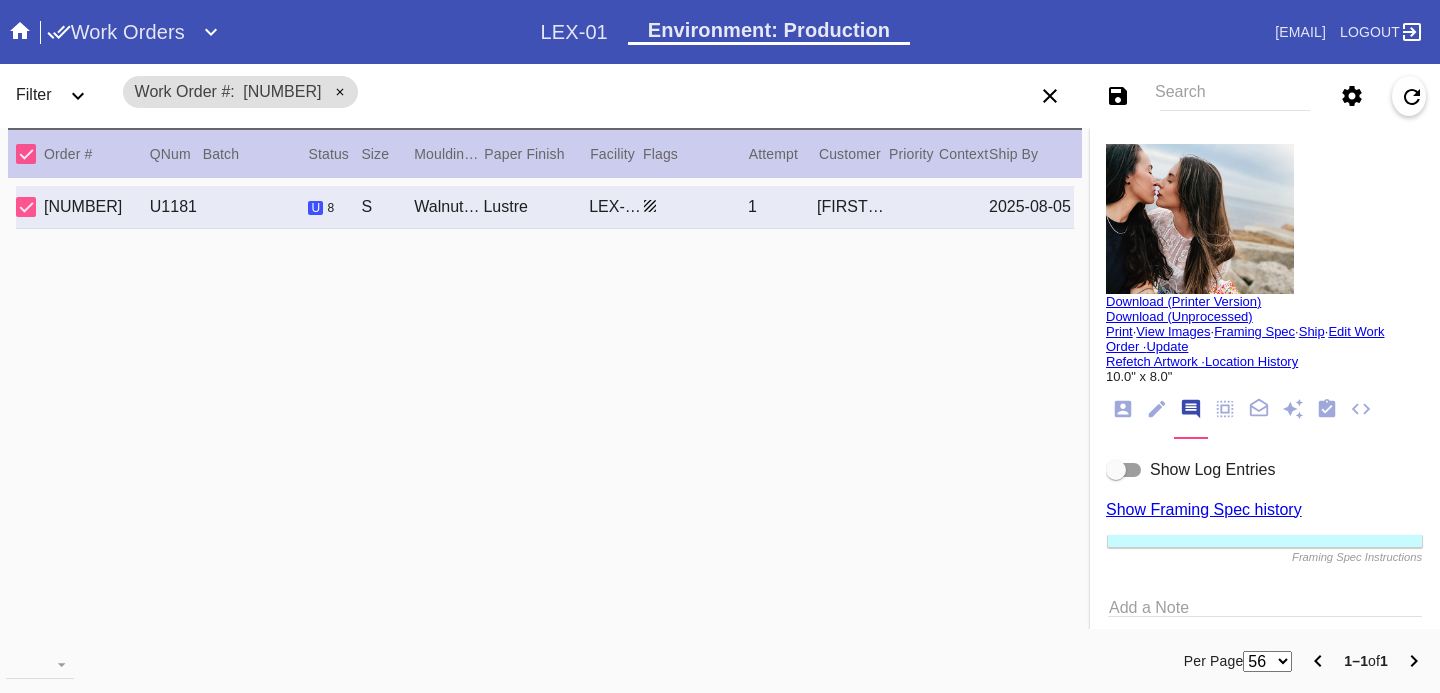 click at bounding box center [1116, 470] 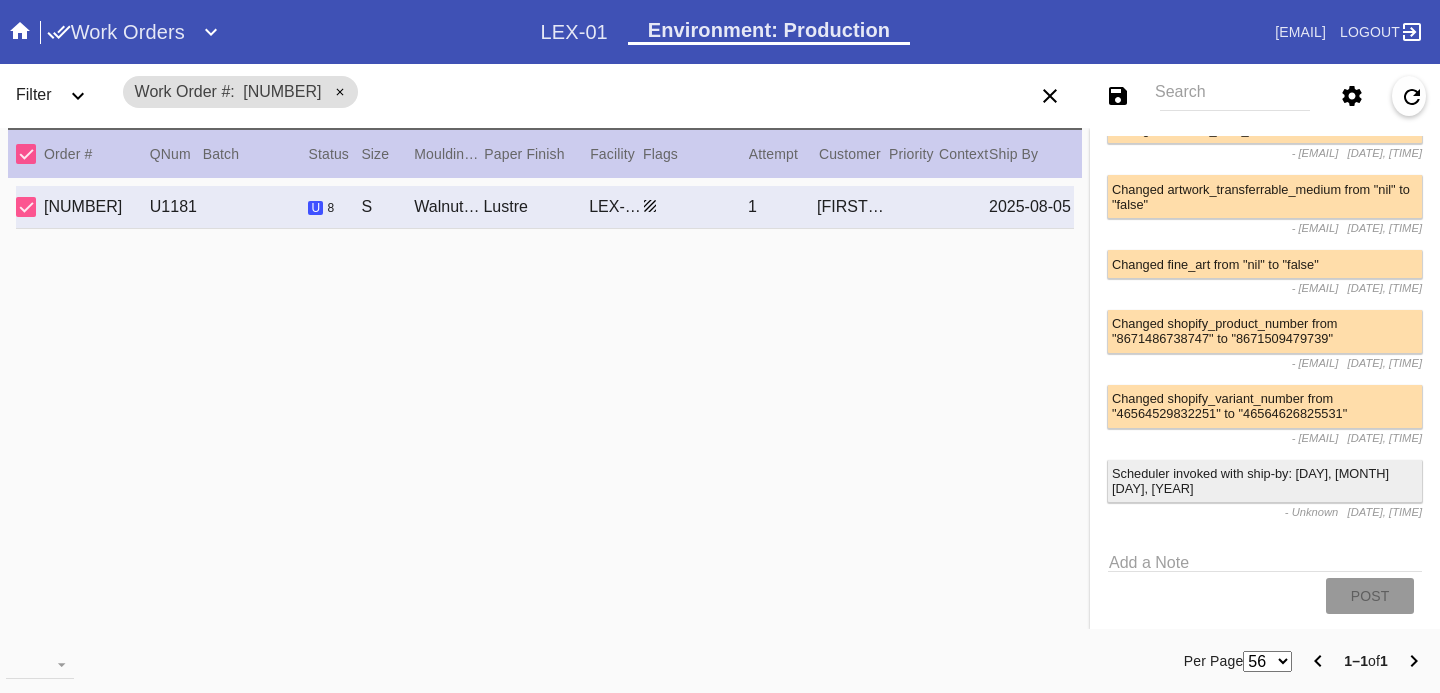 scroll, scrollTop: 1884, scrollLeft: 0, axis: vertical 